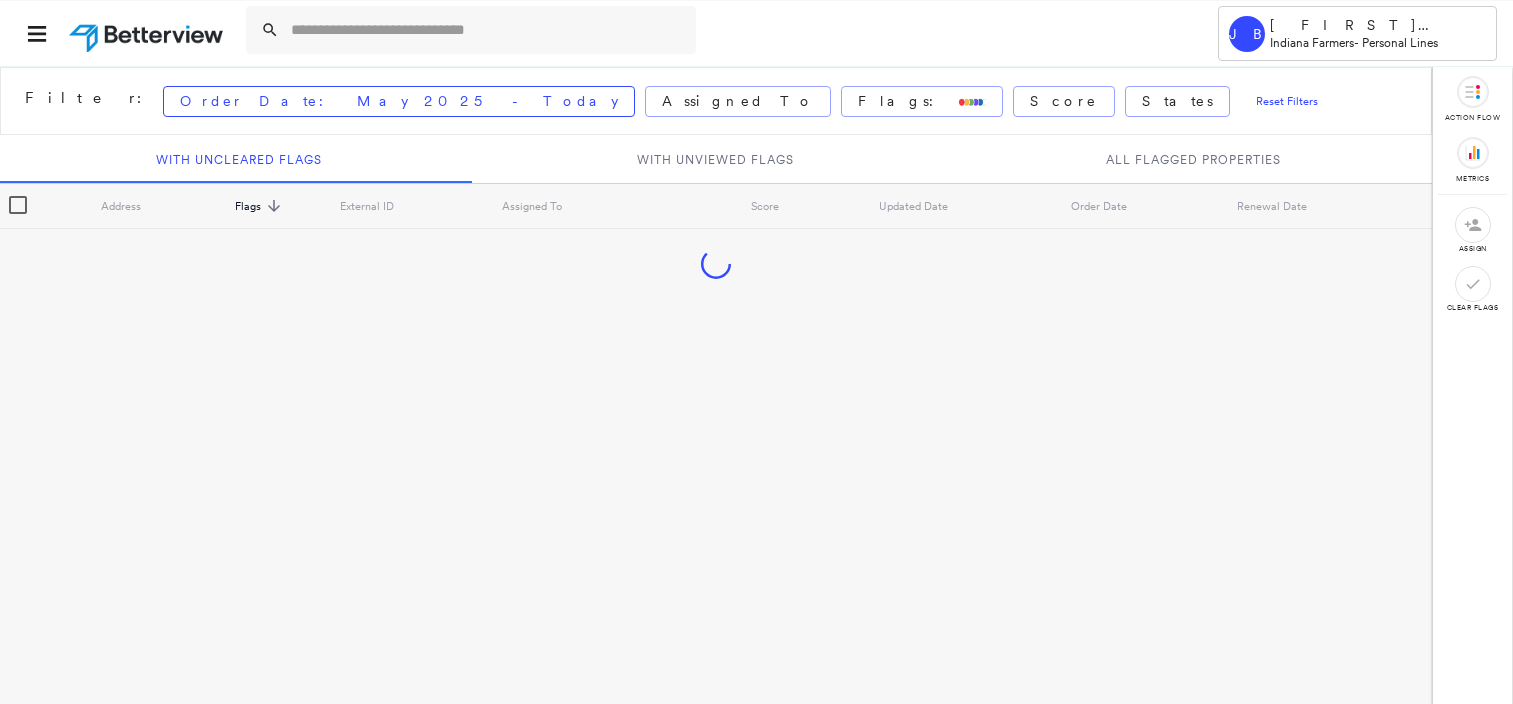 scroll, scrollTop: 0, scrollLeft: 0, axis: both 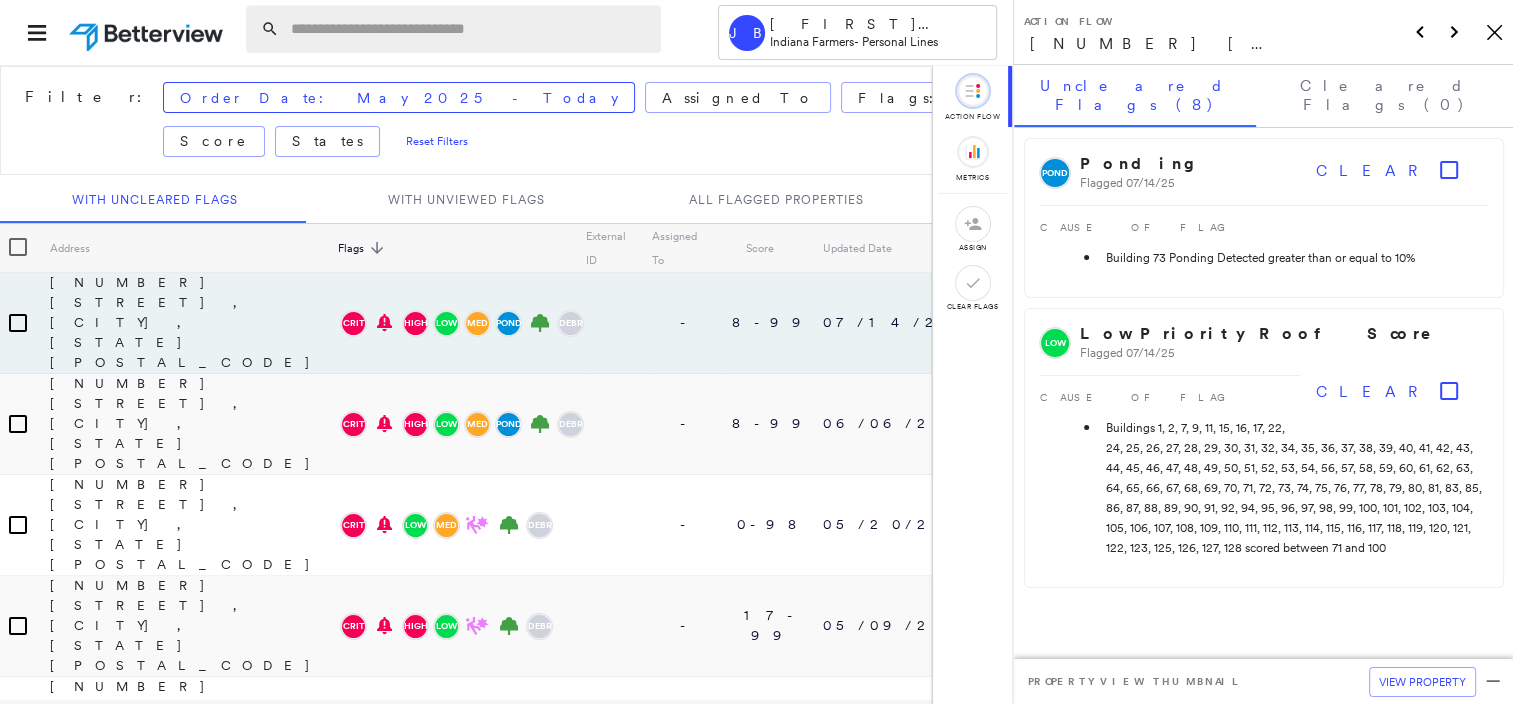 click at bounding box center (470, 29) 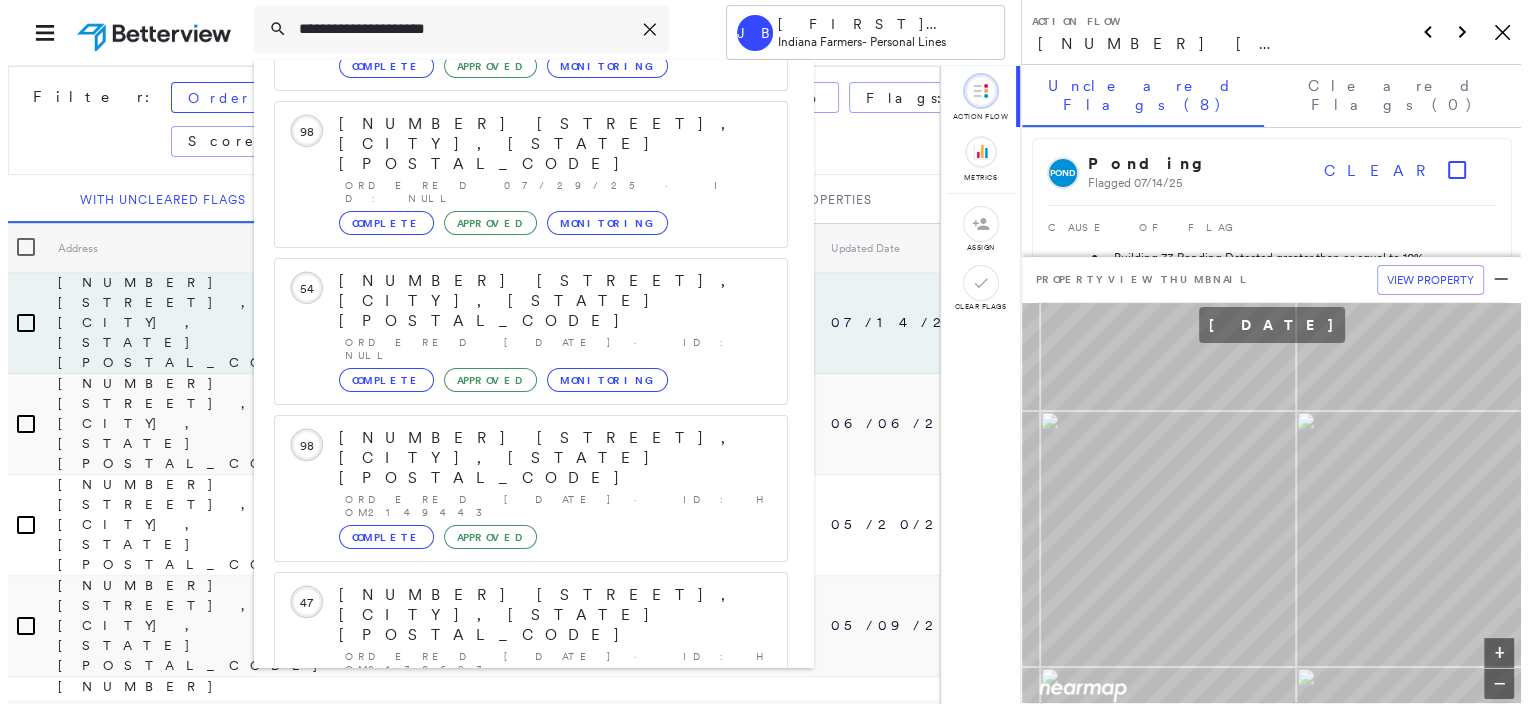 scroll, scrollTop: 208, scrollLeft: 0, axis: vertical 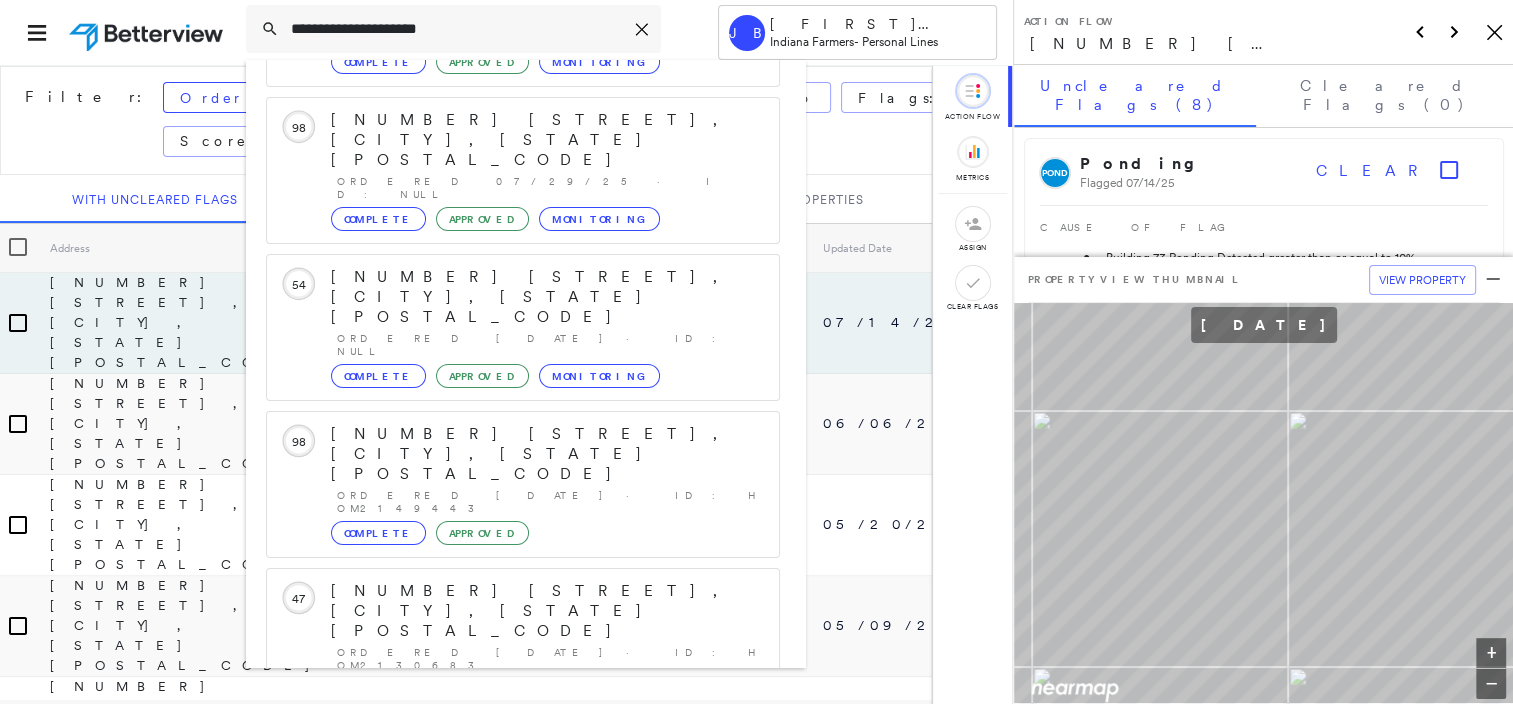 type on "**********" 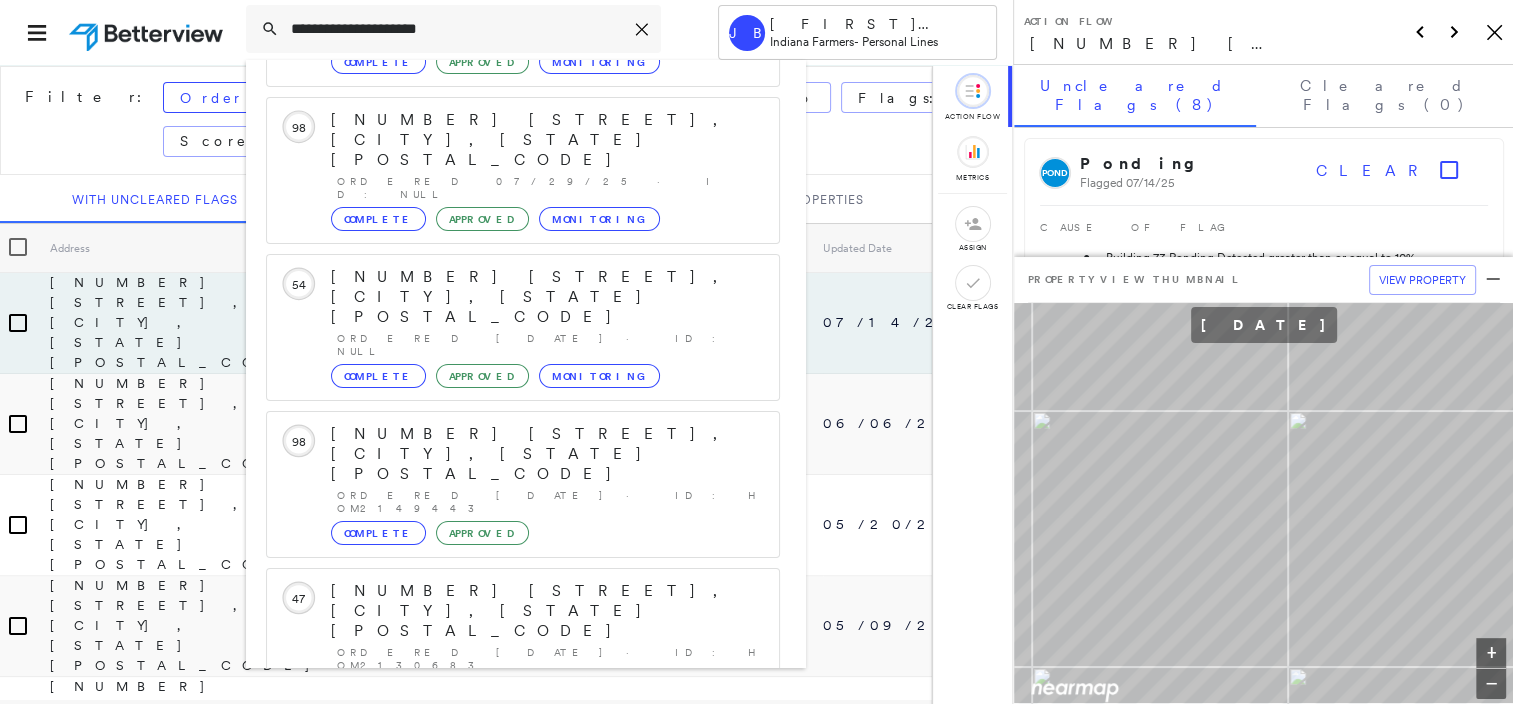 click 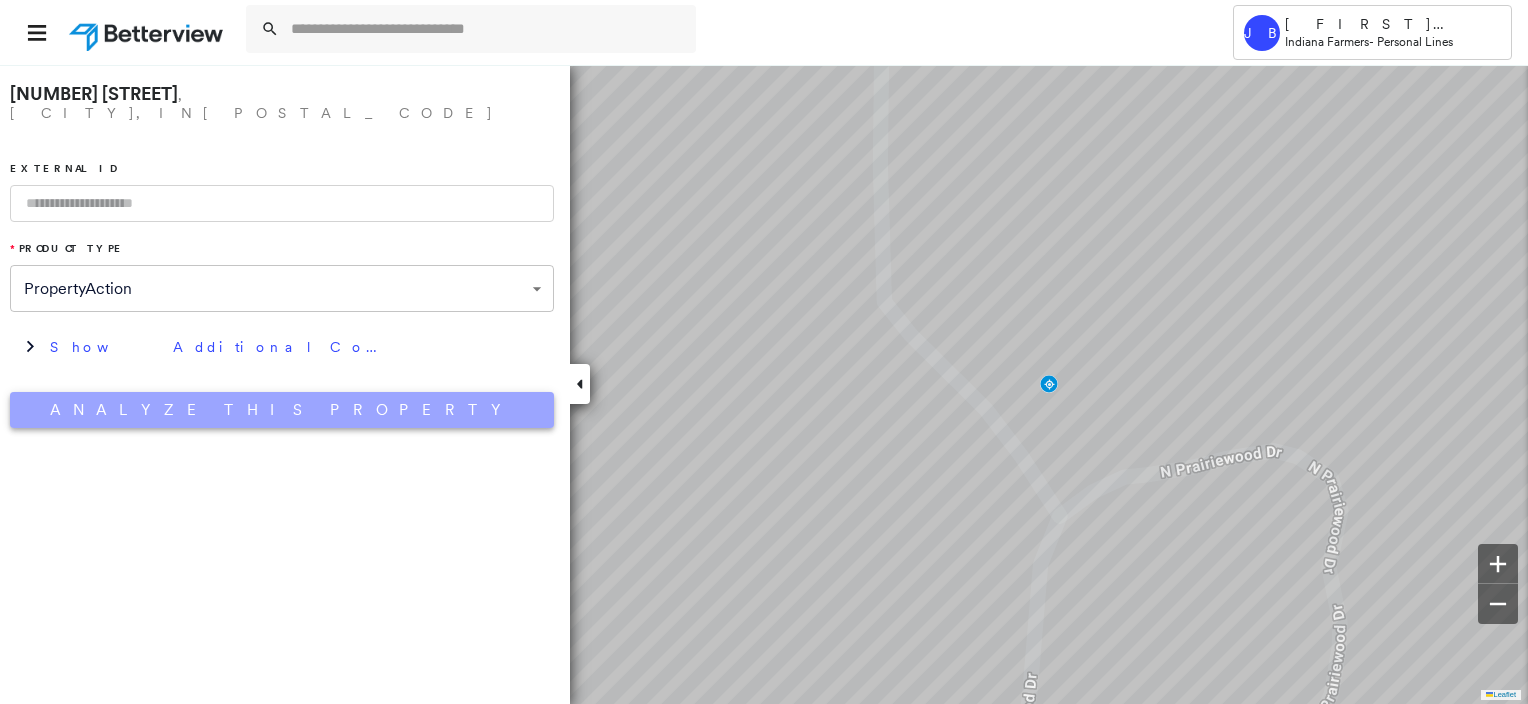 click on "Analyze This Property" at bounding box center (282, 410) 